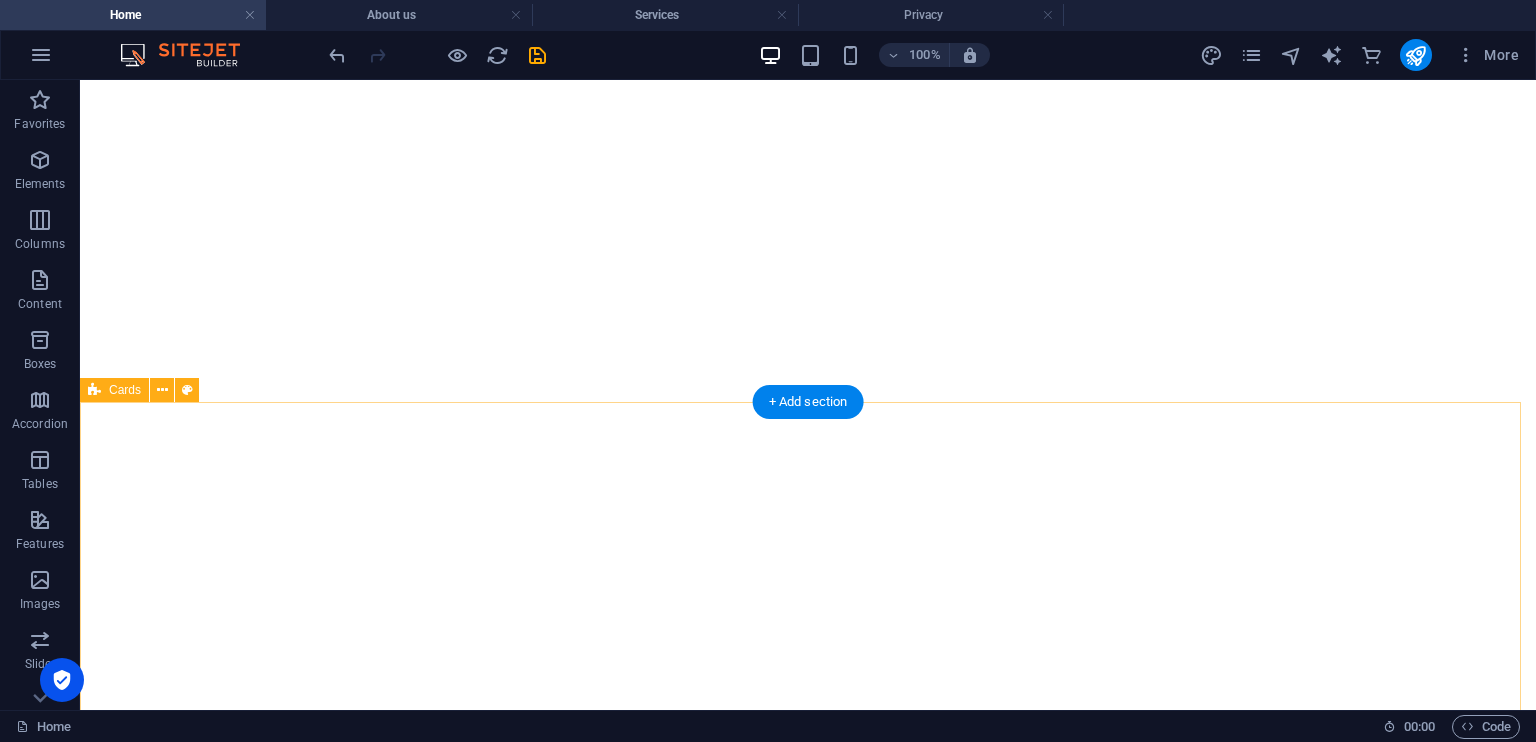 scroll, scrollTop: 0, scrollLeft: 0, axis: both 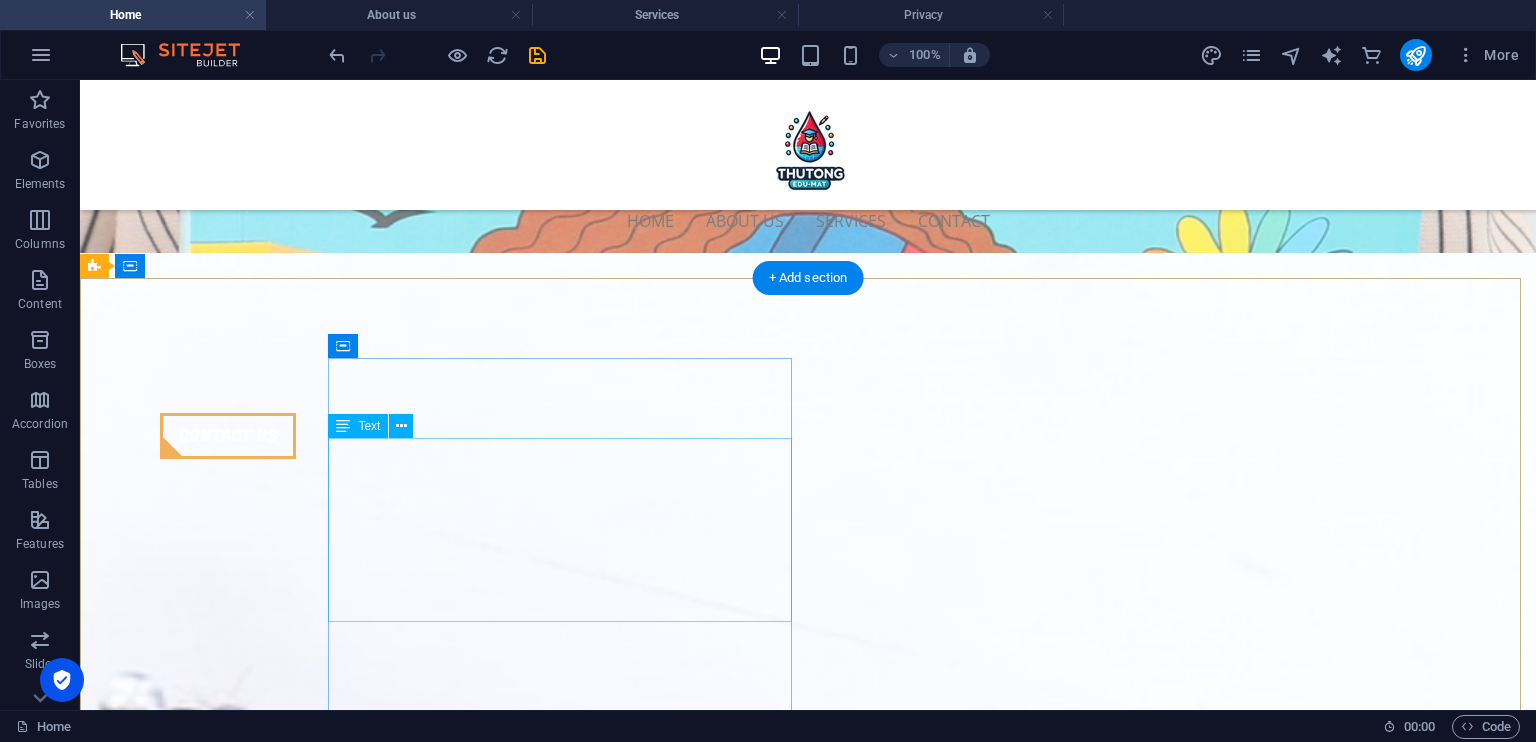 click on "[DOMAIN_NAME] [GEOGRAPHIC_DATA] [PHONE_NUMBER]/ [PHONE_NUMBER]   [EMAIL_ADDRESS][DOMAIN_NAME] Legal Notice  |  Privacy" at bounding box center (568, 2211) 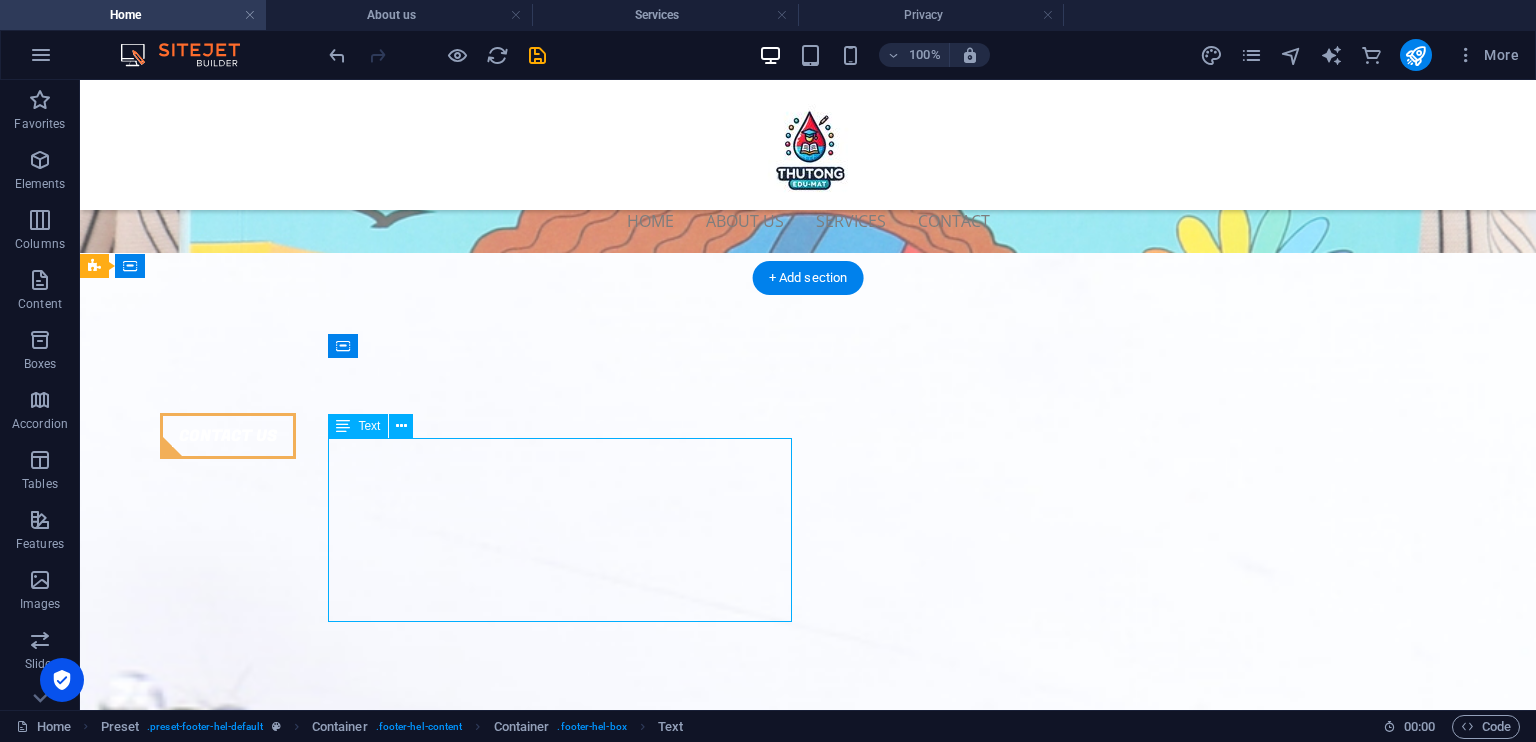 click on "[DOMAIN_NAME] [GEOGRAPHIC_DATA] [PHONE_NUMBER]/ [PHONE_NUMBER]   [EMAIL_ADDRESS][DOMAIN_NAME] Legal Notice  |  Privacy" at bounding box center [568, 2211] 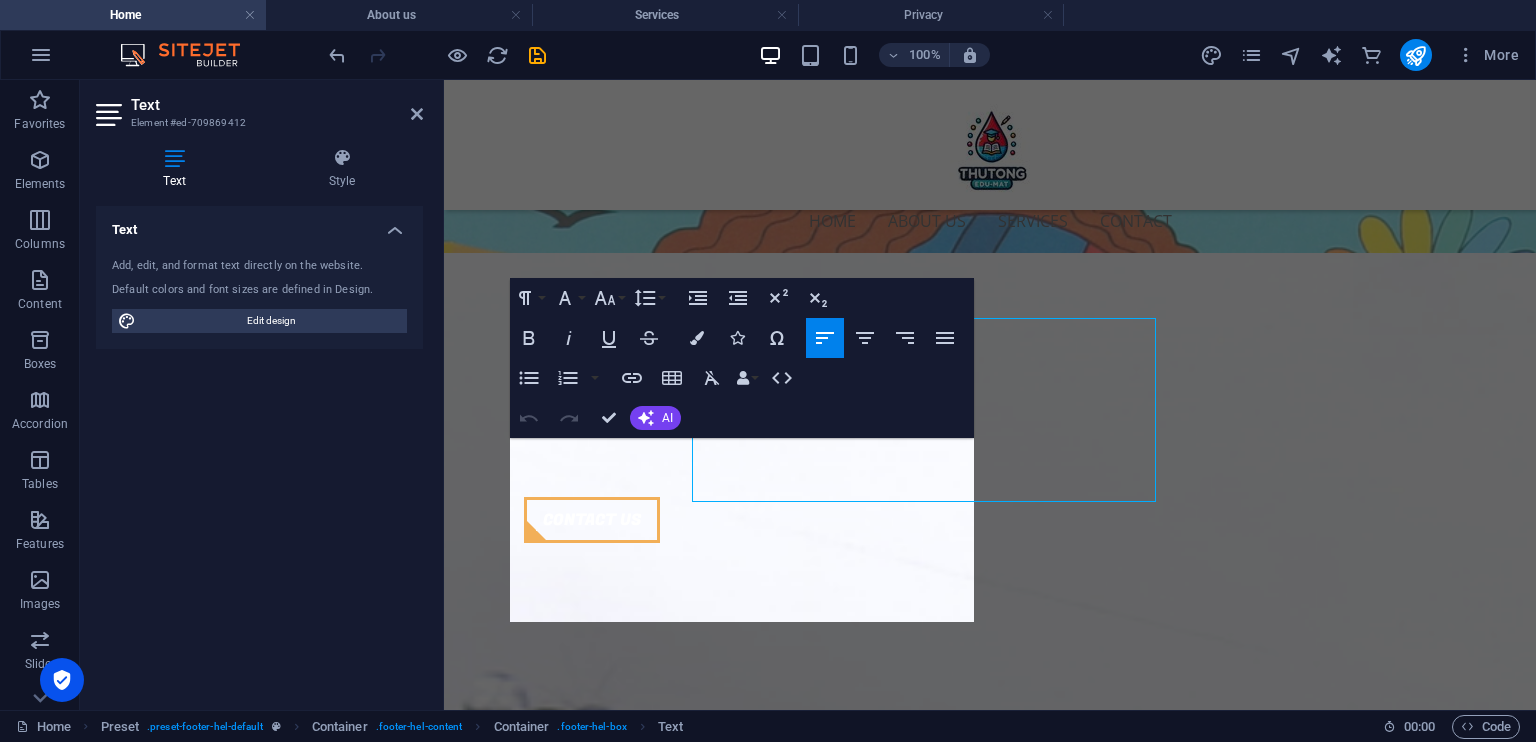 scroll, scrollTop: 2150, scrollLeft: 0, axis: vertical 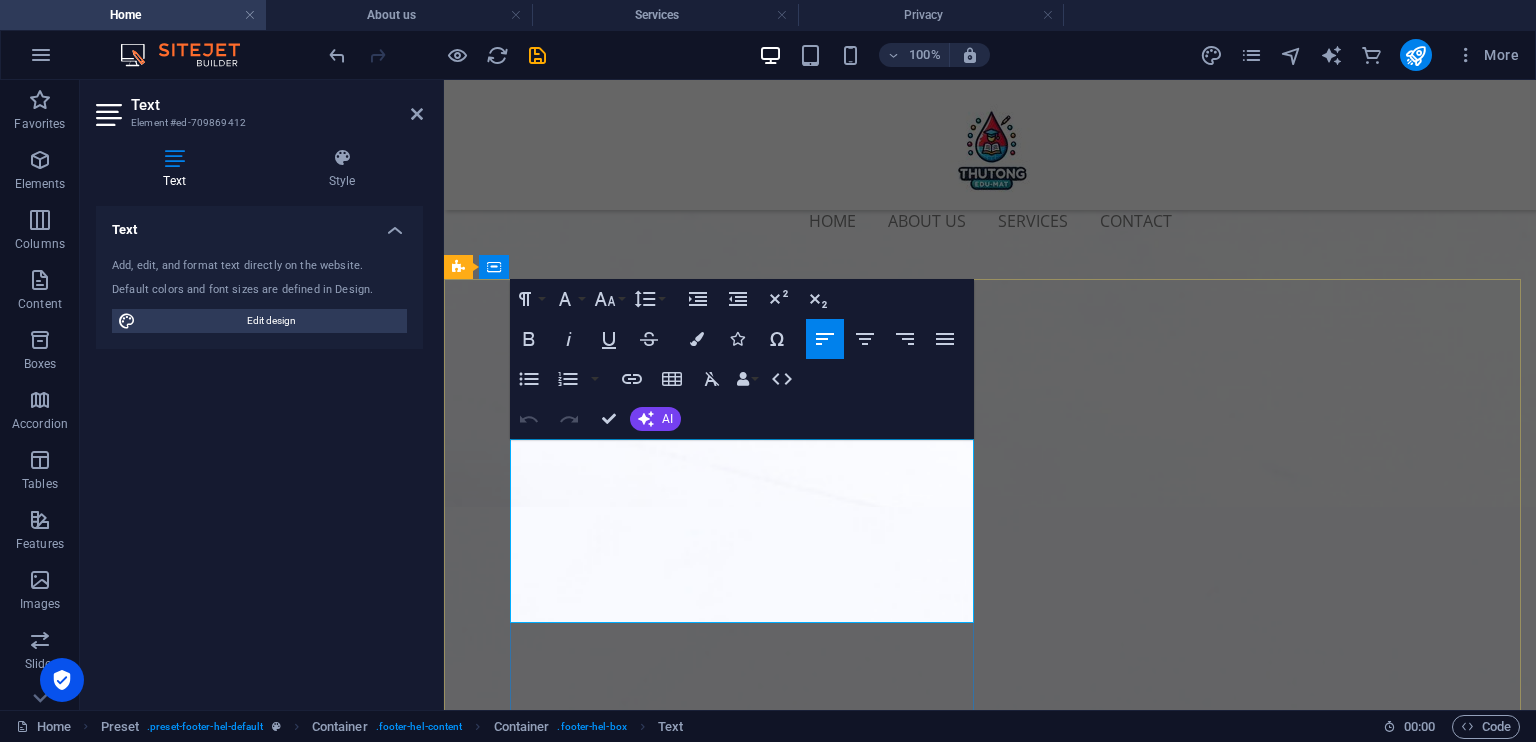 click on "Legal Notice  |  Privacy" at bounding box center (945, 2255) 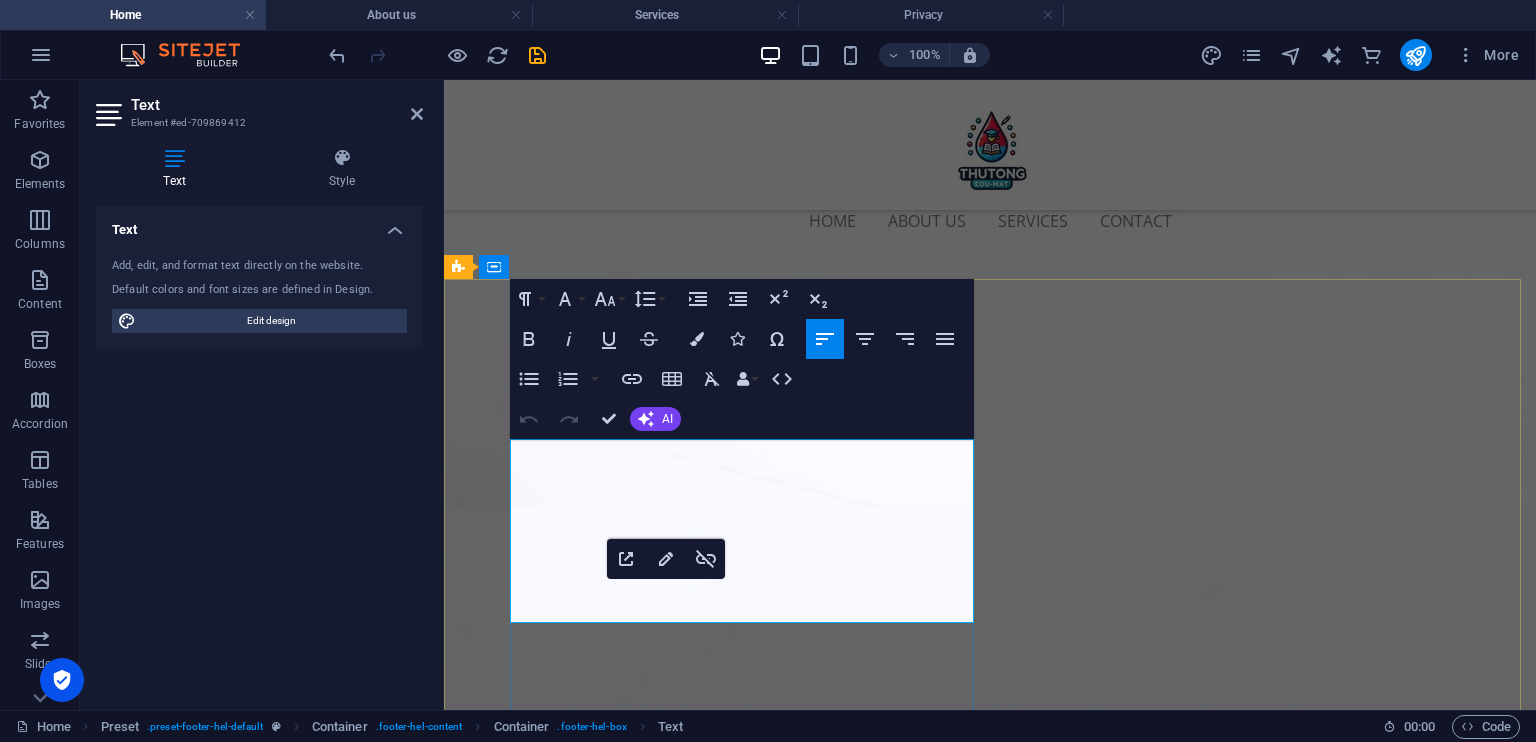 drag, startPoint x: 712, startPoint y: 614, endPoint x: 520, endPoint y: 609, distance: 192.0651 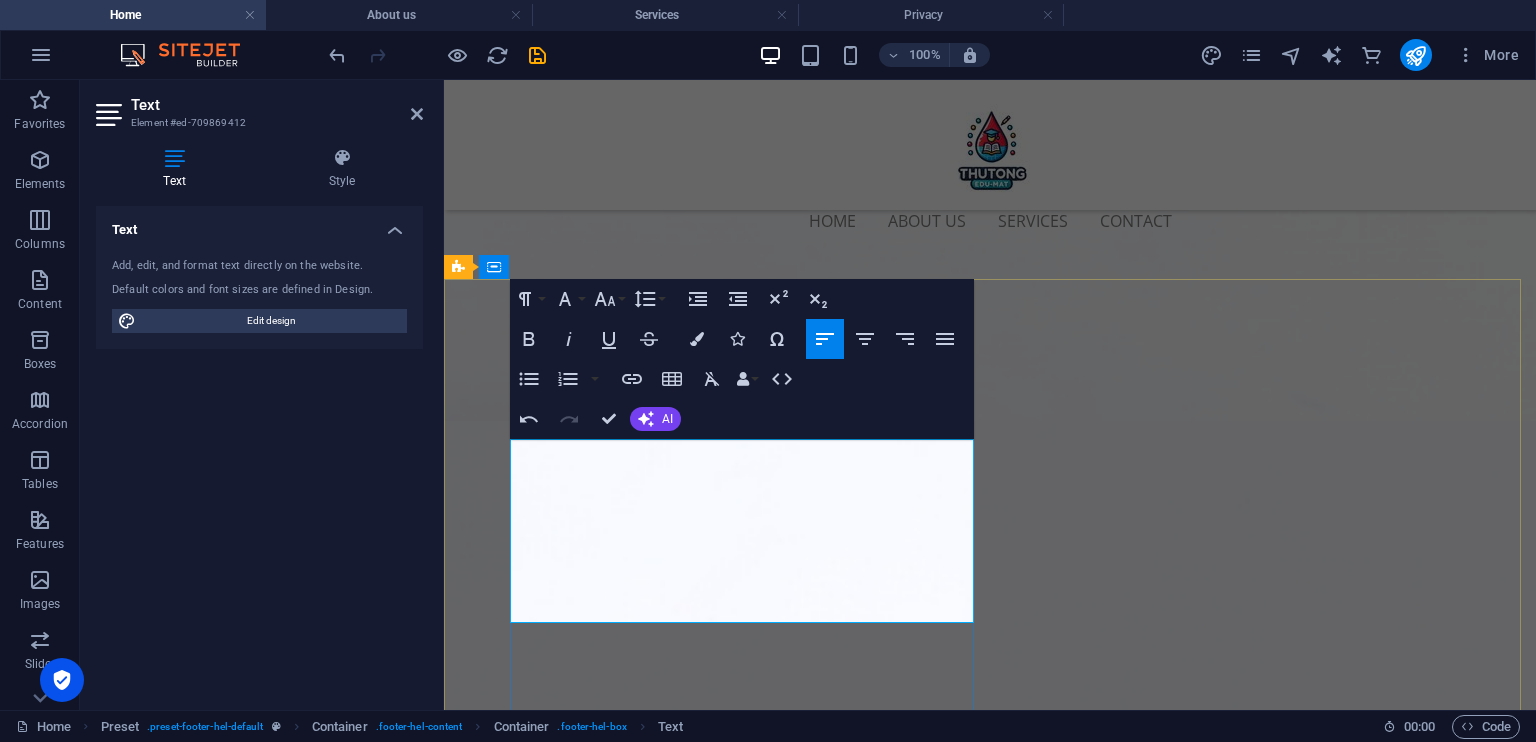 click at bounding box center (460, 2191) 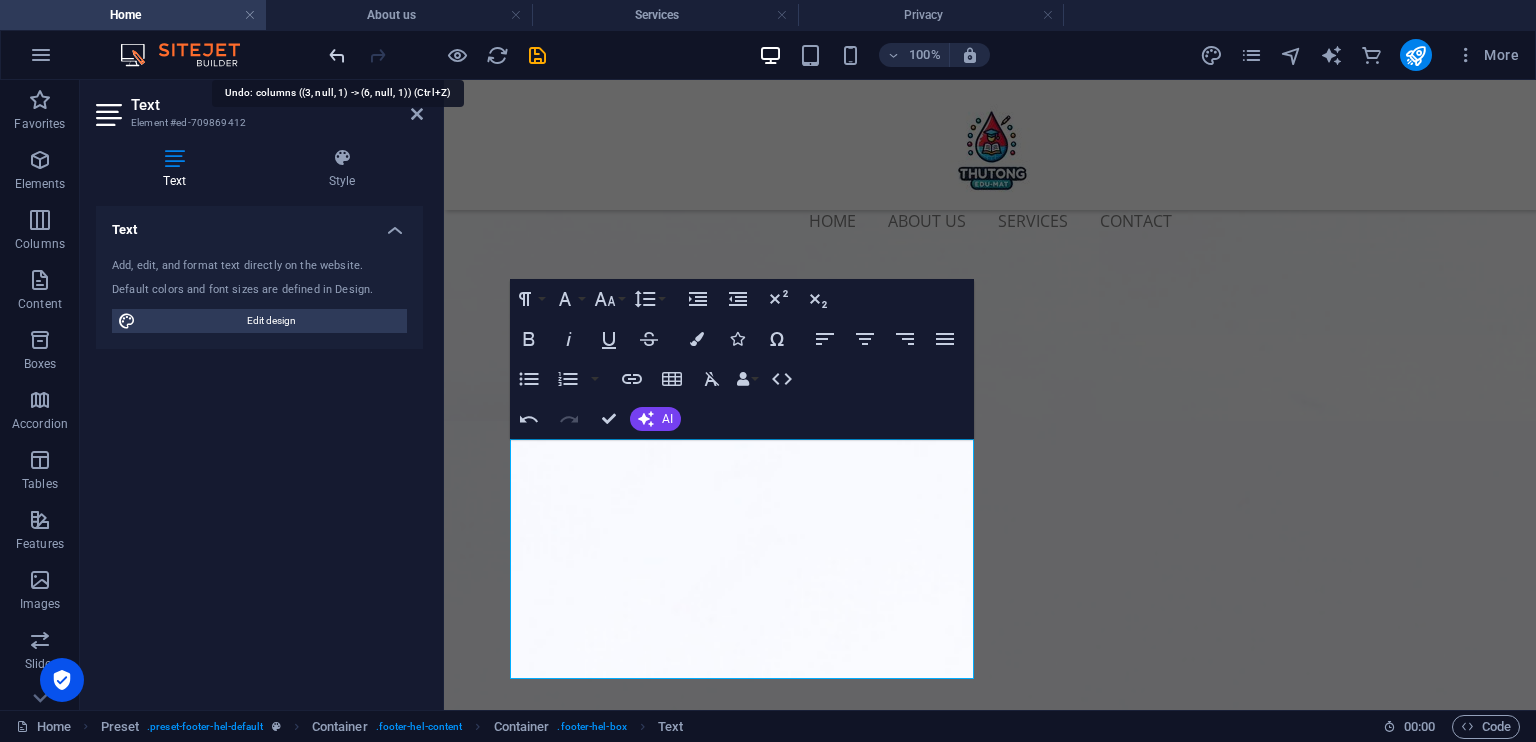click at bounding box center [337, 55] 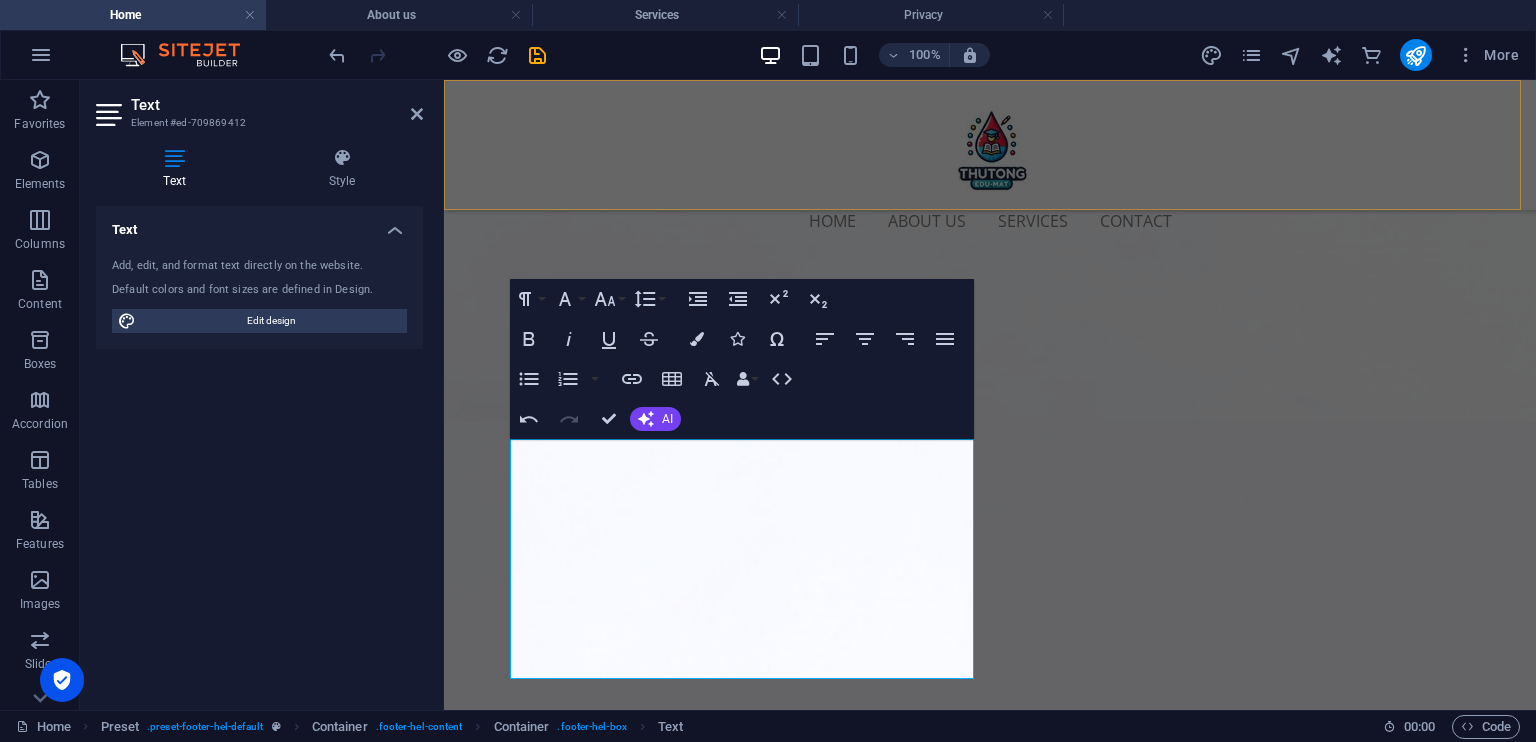 click on "Home About us Services Contact" at bounding box center [990, 145] 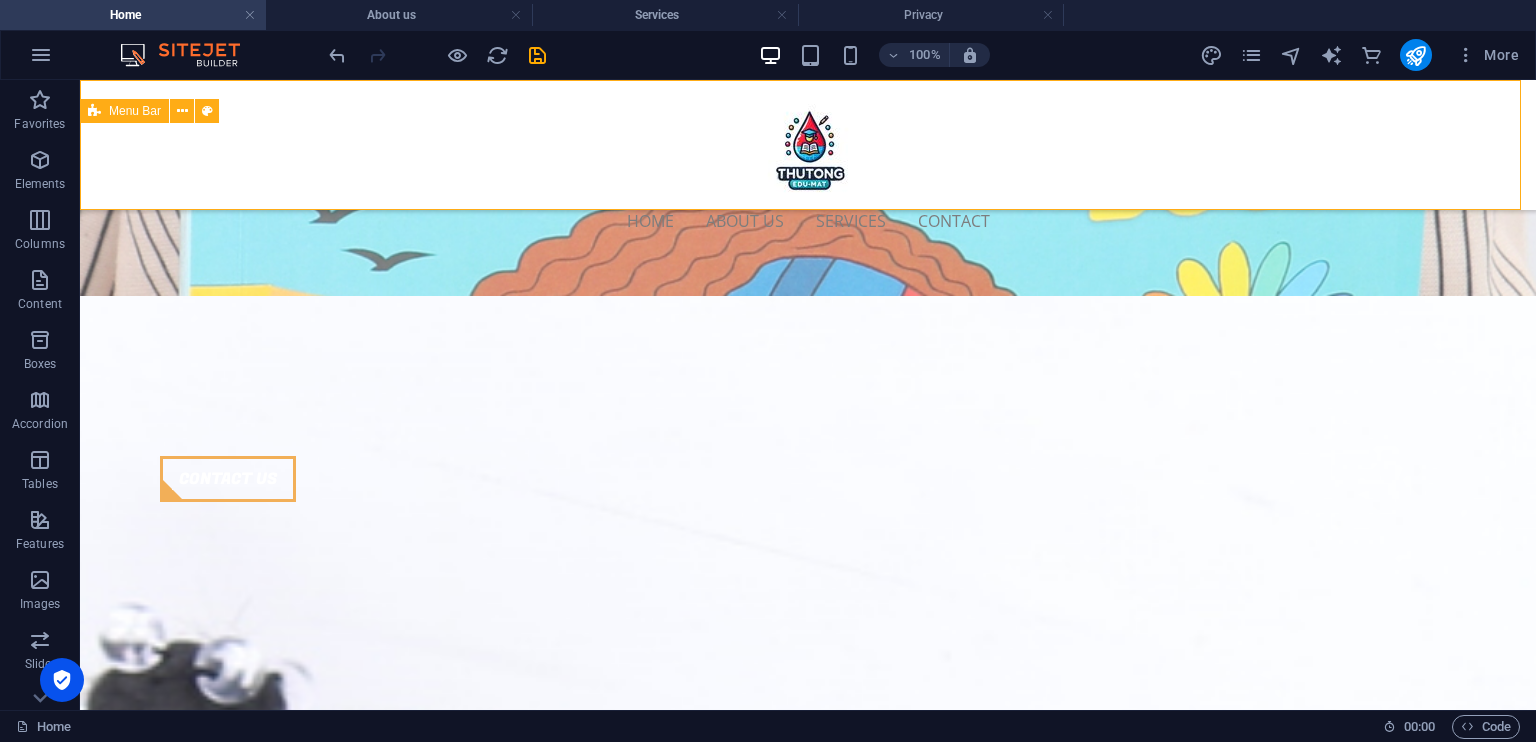 scroll, scrollTop: 2073, scrollLeft: 0, axis: vertical 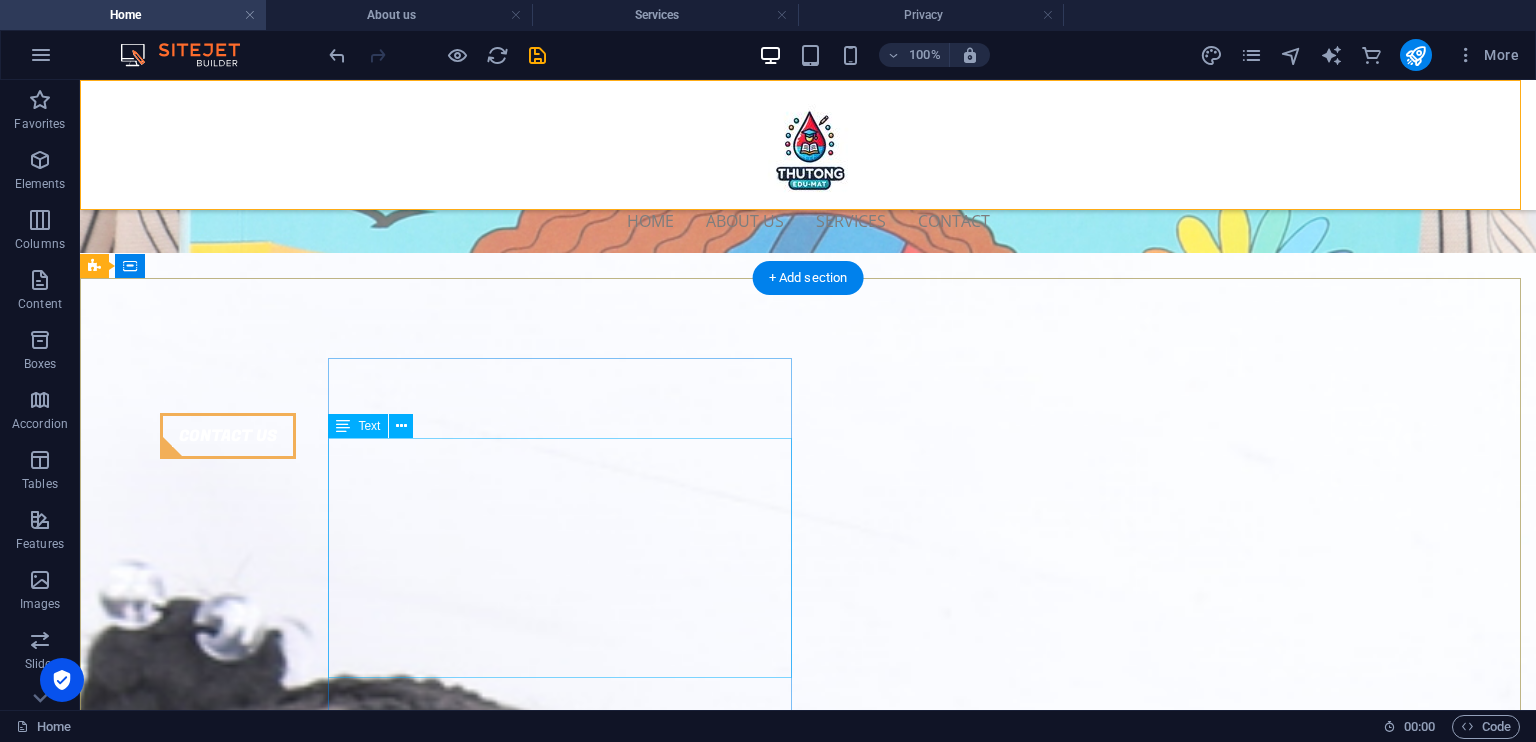 click at bounding box center [581, 2259] 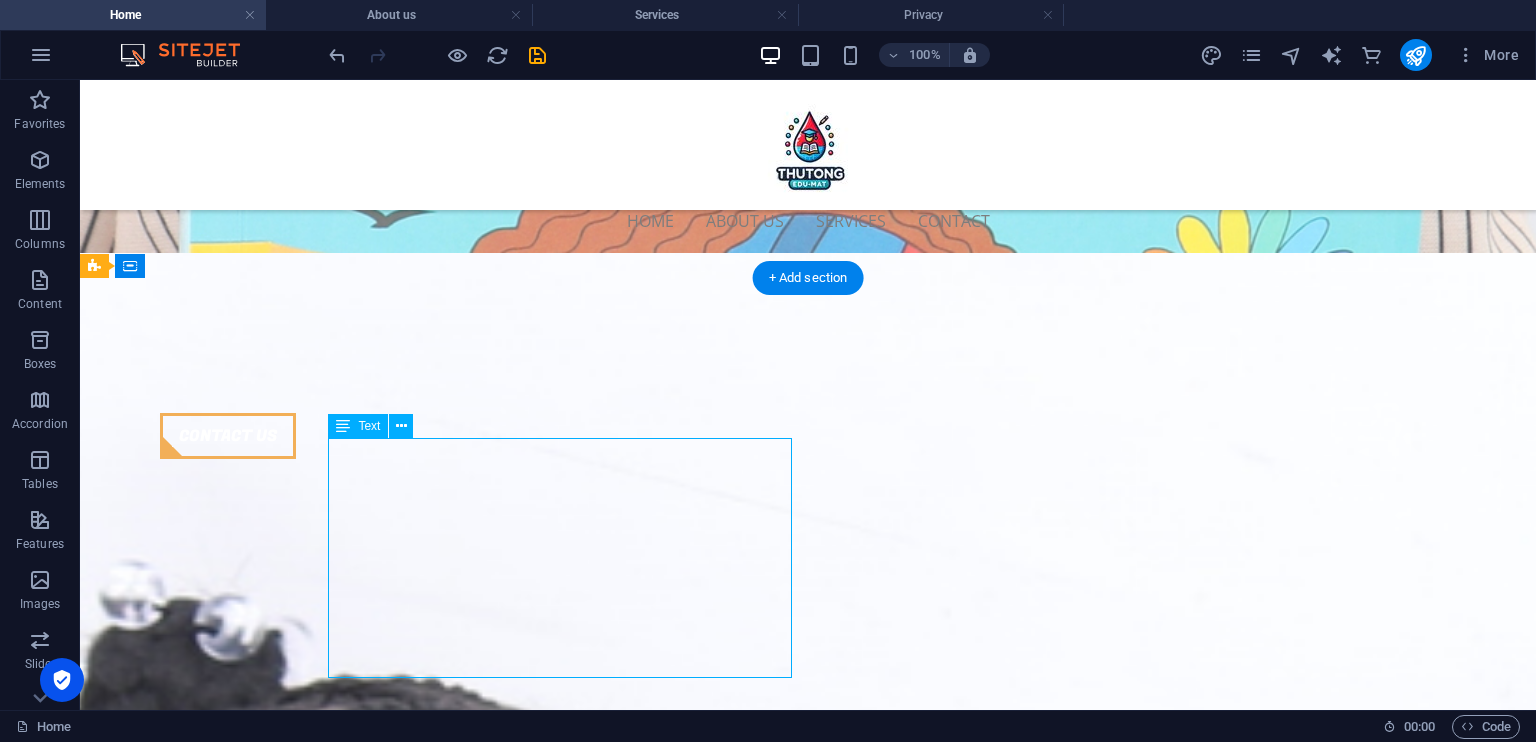 click at bounding box center (581, 2259) 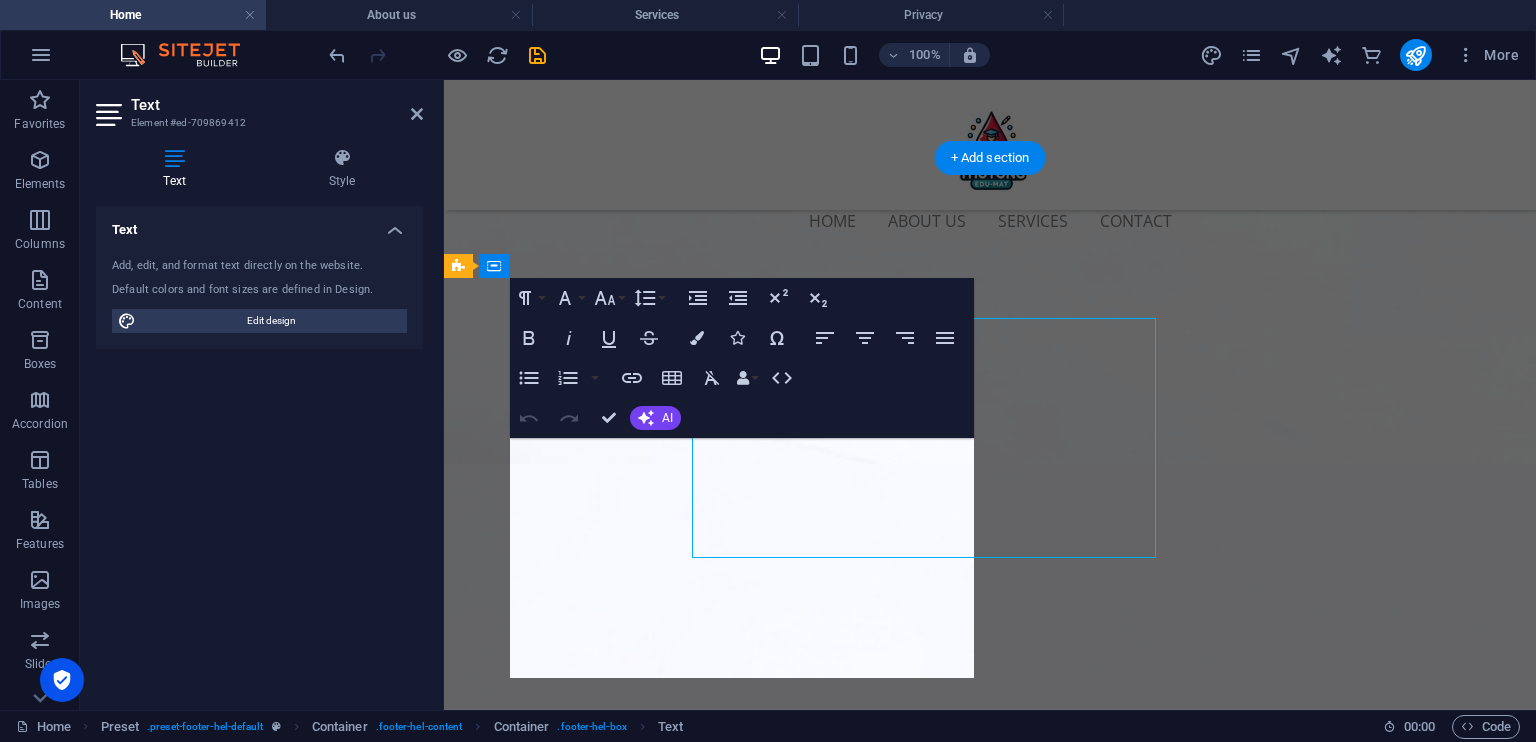 scroll, scrollTop: 2150, scrollLeft: 0, axis: vertical 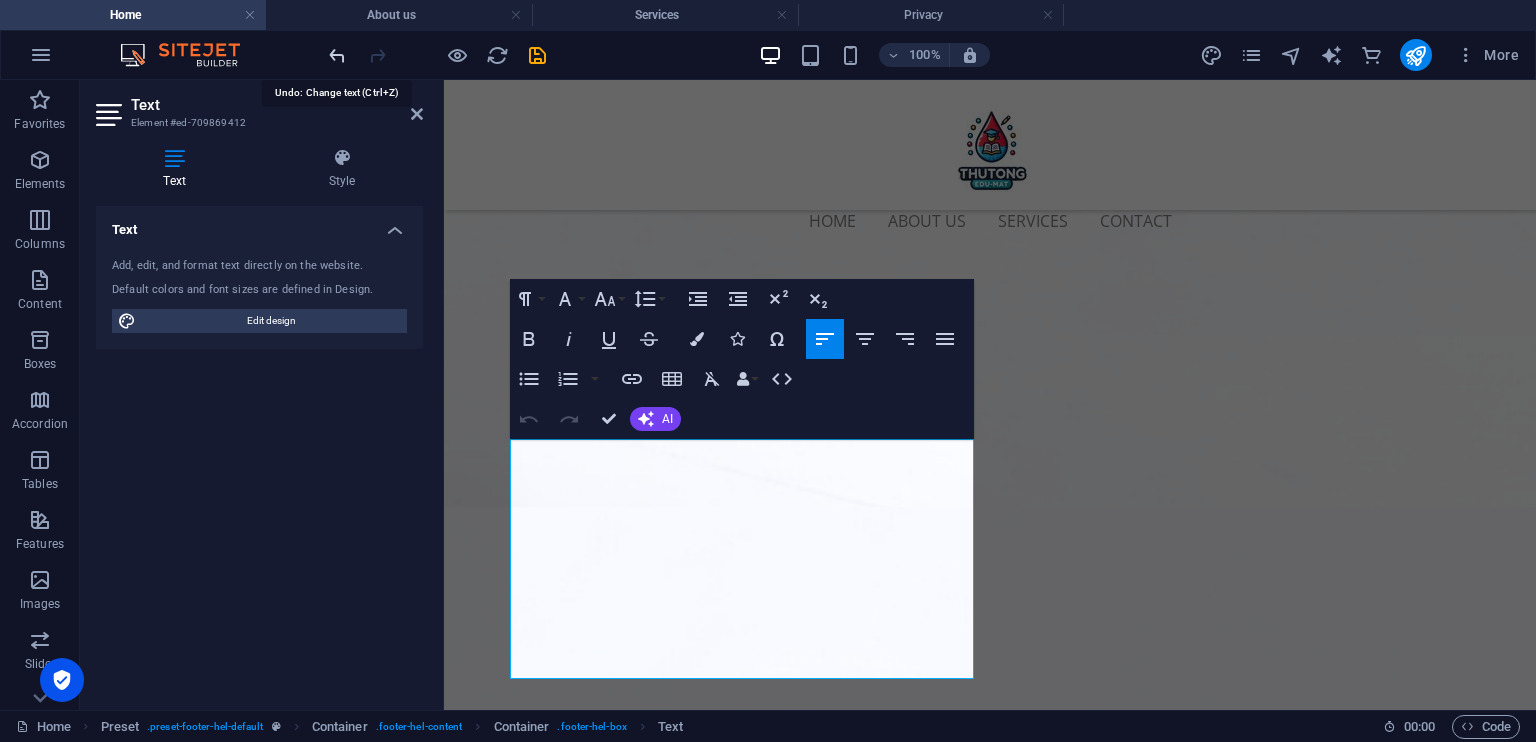 click at bounding box center (337, 55) 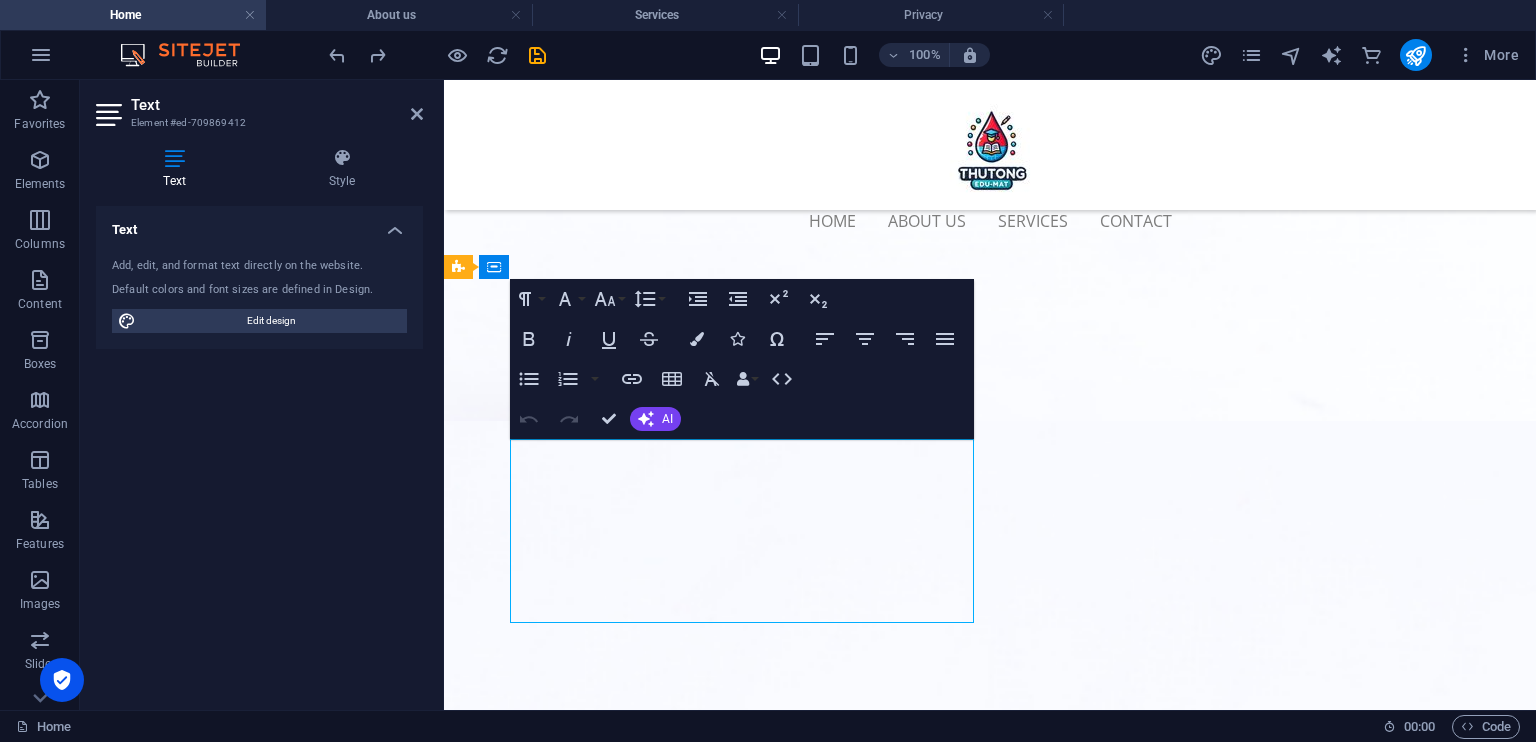 drag, startPoint x: 747, startPoint y: 573, endPoint x: 538, endPoint y: 581, distance: 209.15306 